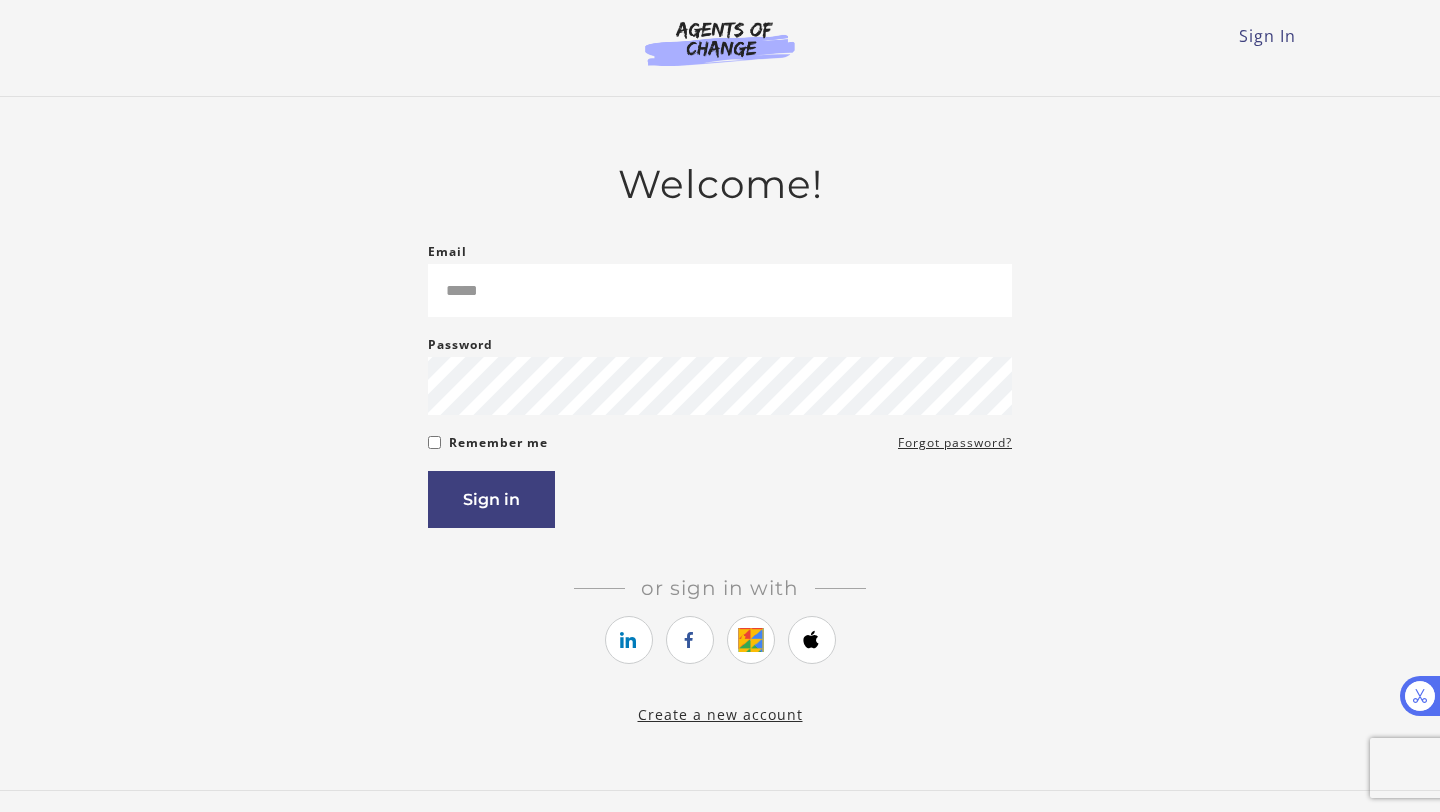 scroll, scrollTop: 0, scrollLeft: 0, axis: both 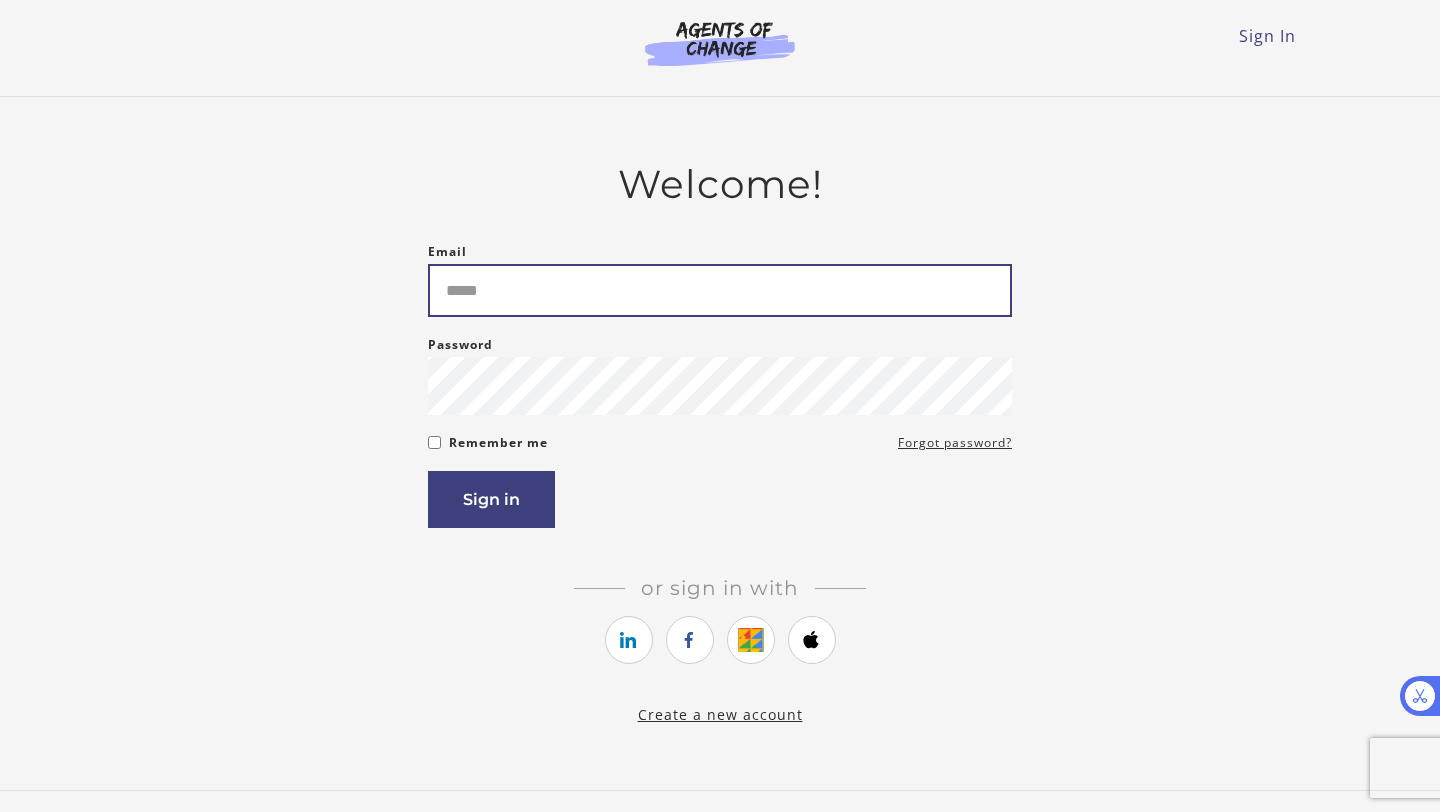 click on "Email" at bounding box center [720, 290] 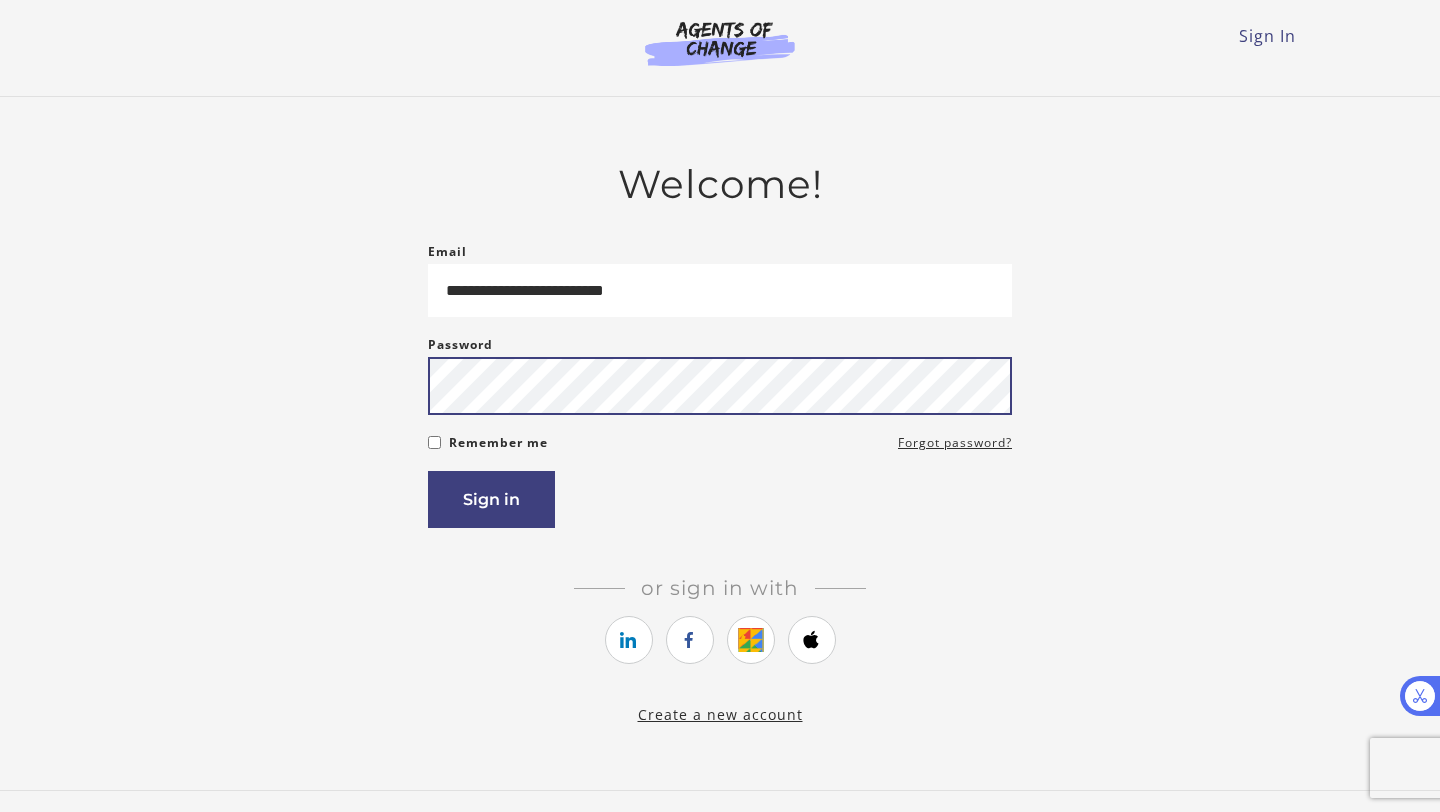 click on "Sign in" at bounding box center (491, 499) 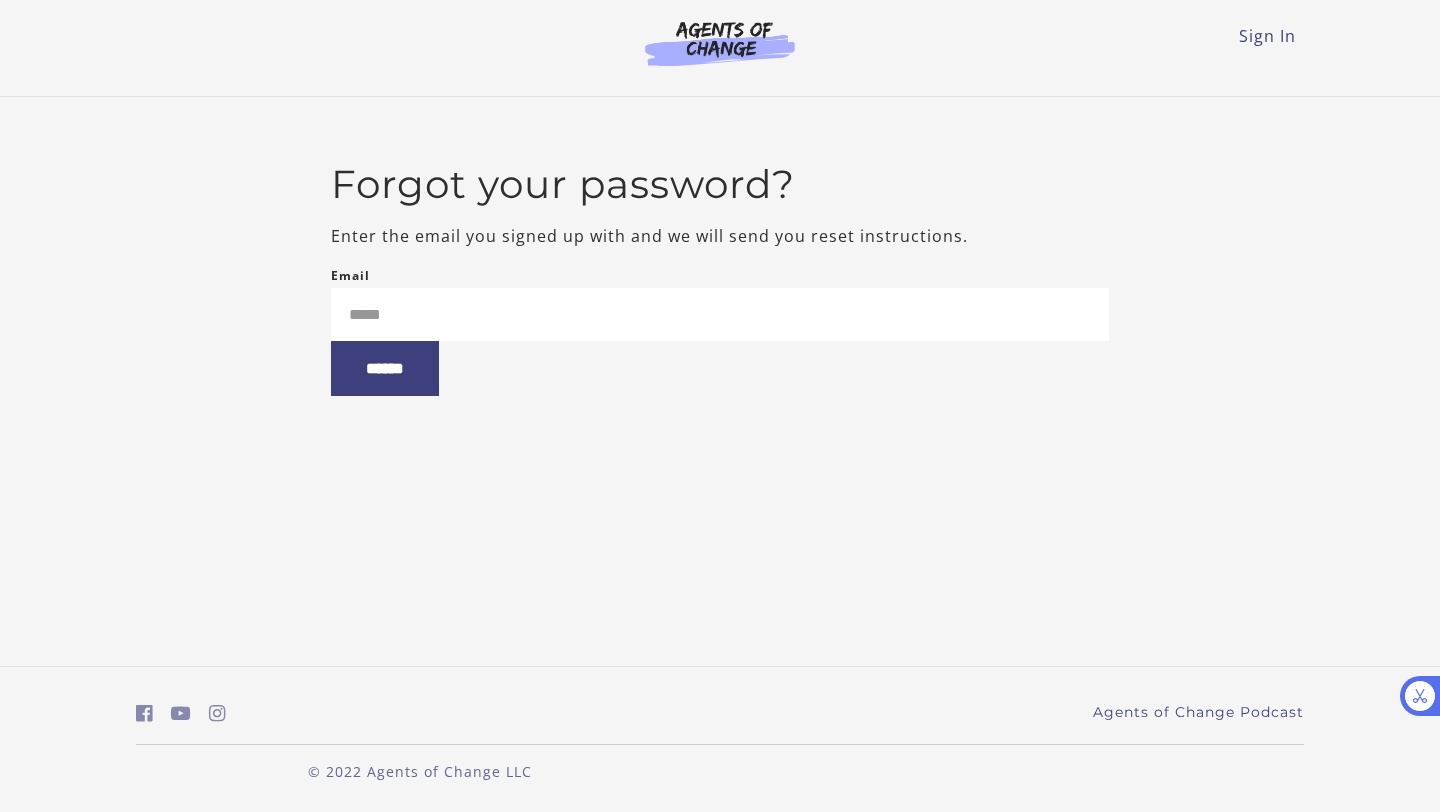 scroll, scrollTop: 0, scrollLeft: 0, axis: both 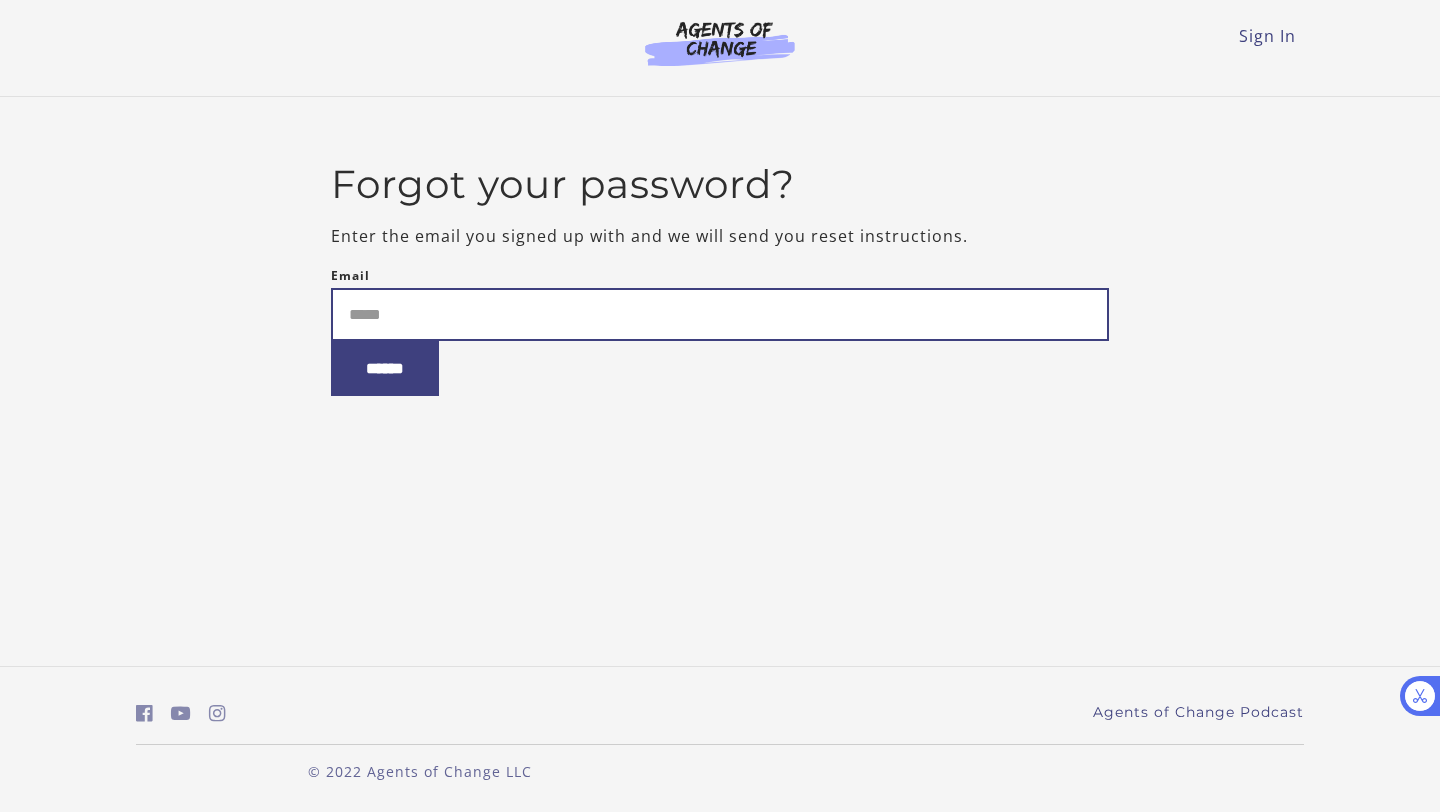 click on "Email" at bounding box center [720, 314] 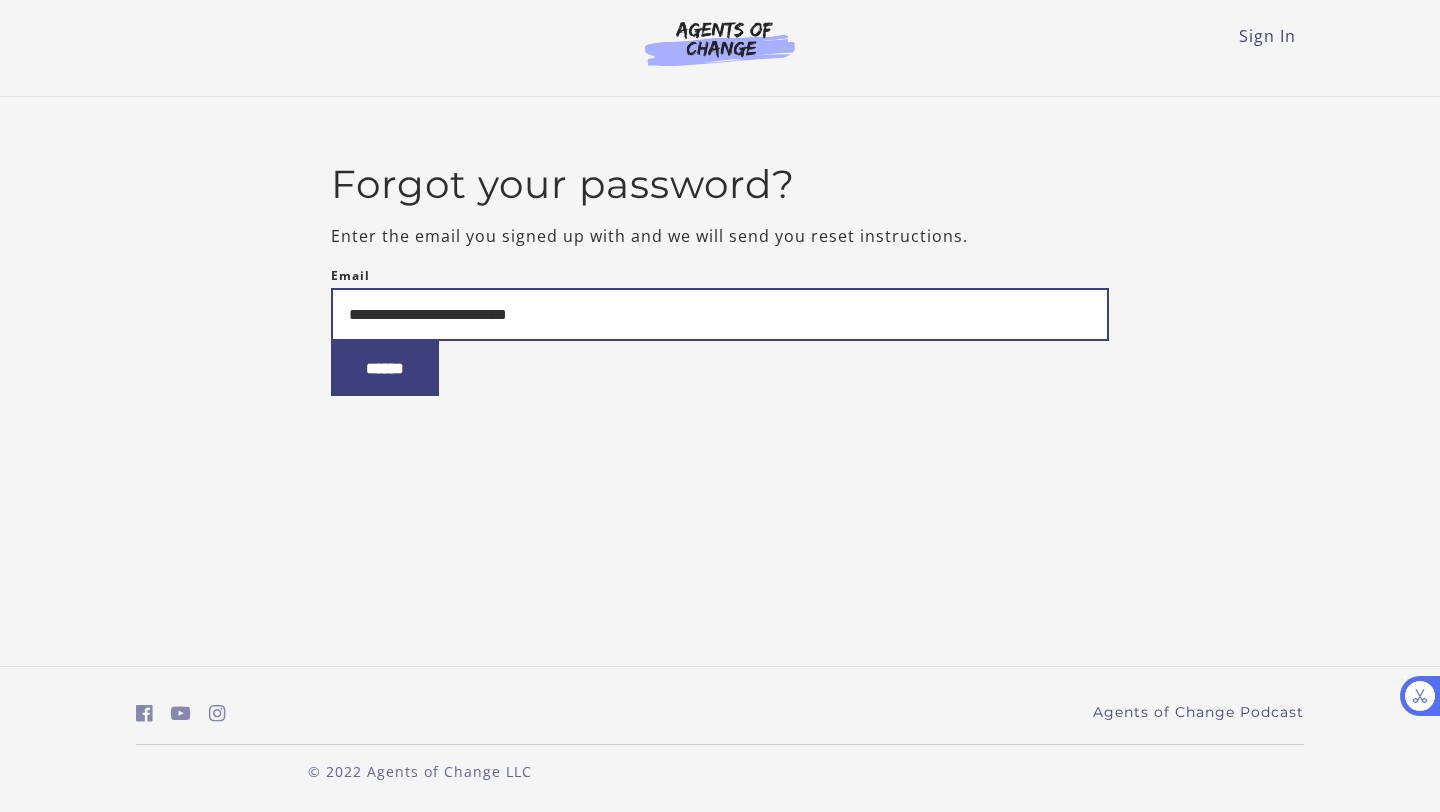 type on "**********" 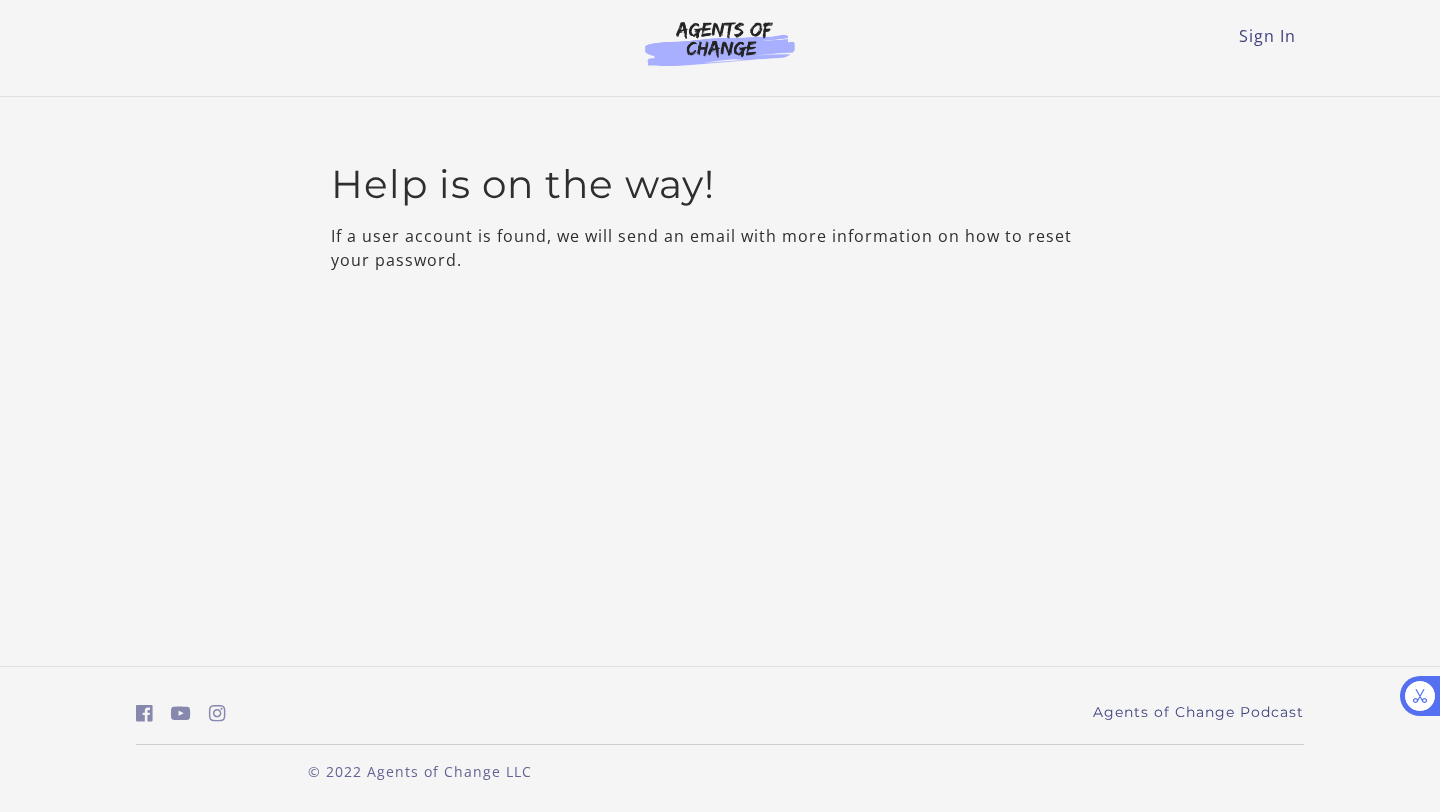 scroll, scrollTop: 0, scrollLeft: 0, axis: both 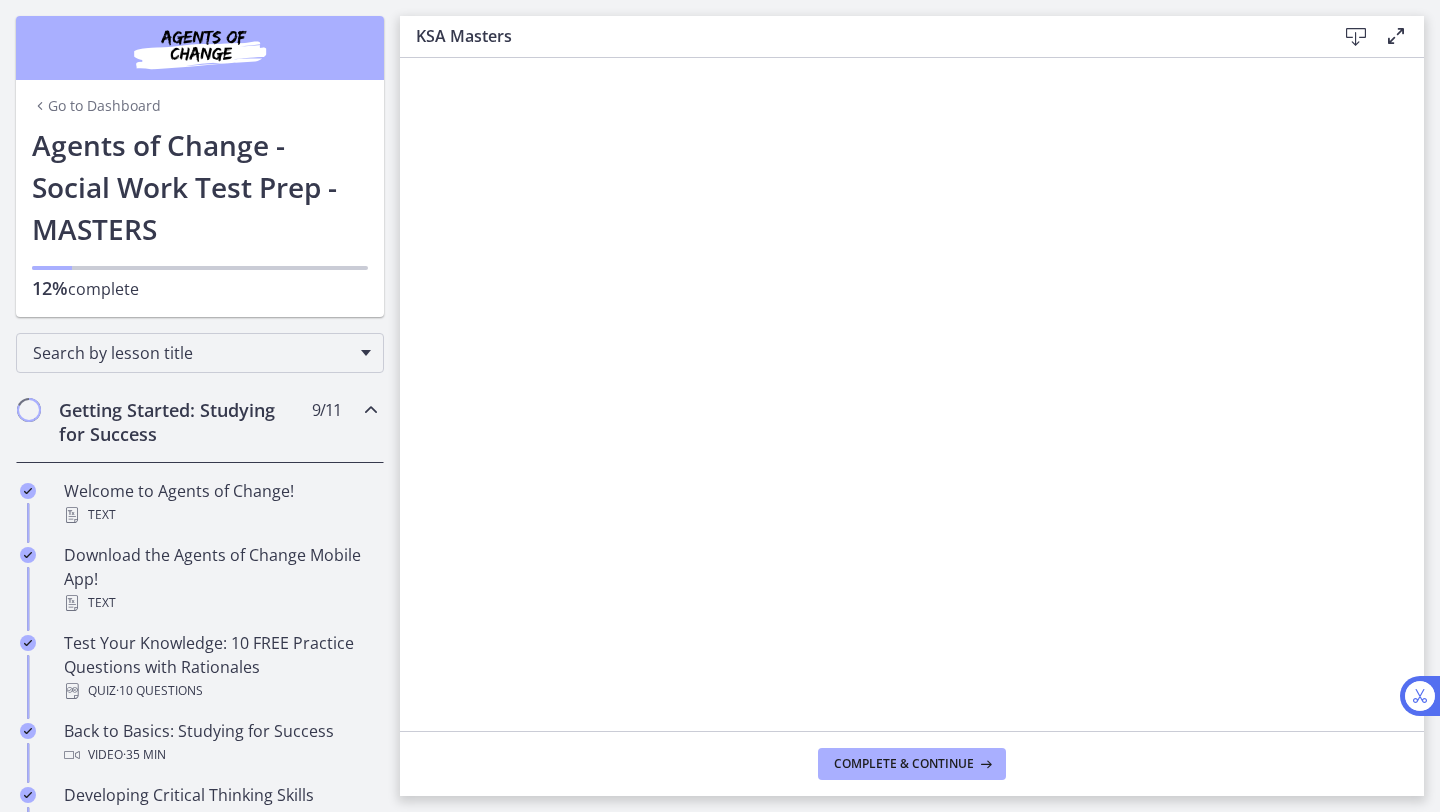 click on "Search by lesson title" at bounding box center [200, 349] 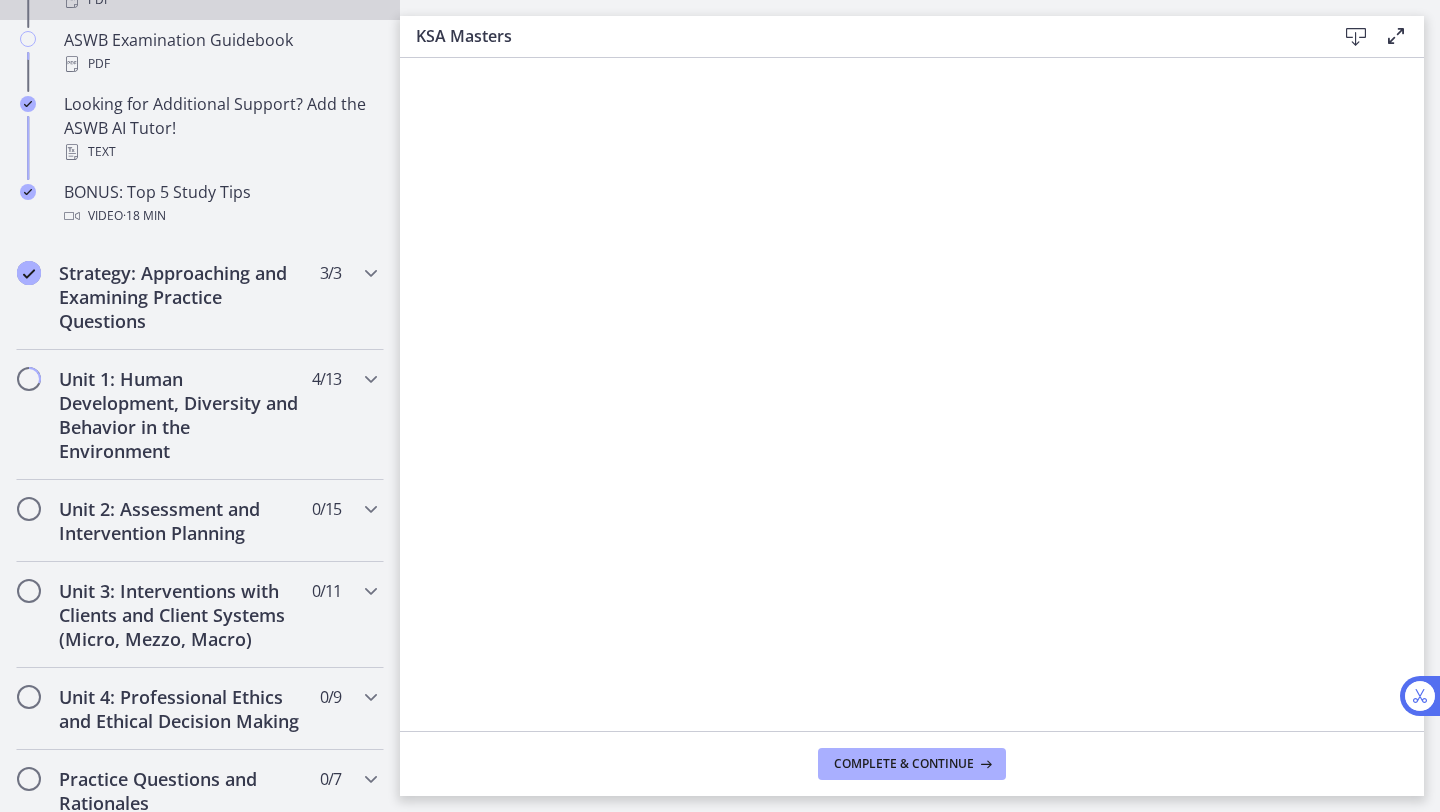 scroll, scrollTop: 1080, scrollLeft: 0, axis: vertical 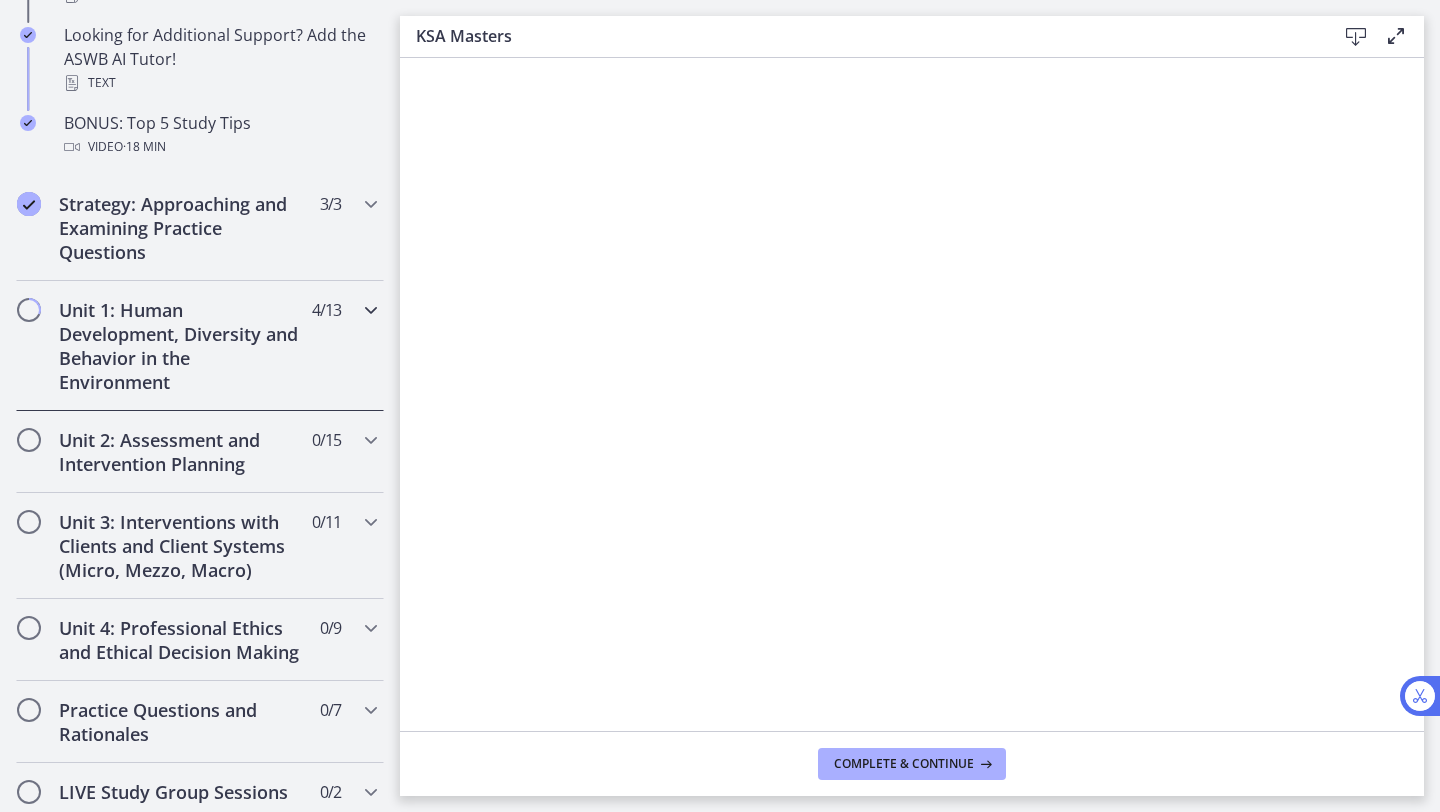 click on "Unit 1: Human Development, Diversity and Behavior in the Environment" at bounding box center [181, 346] 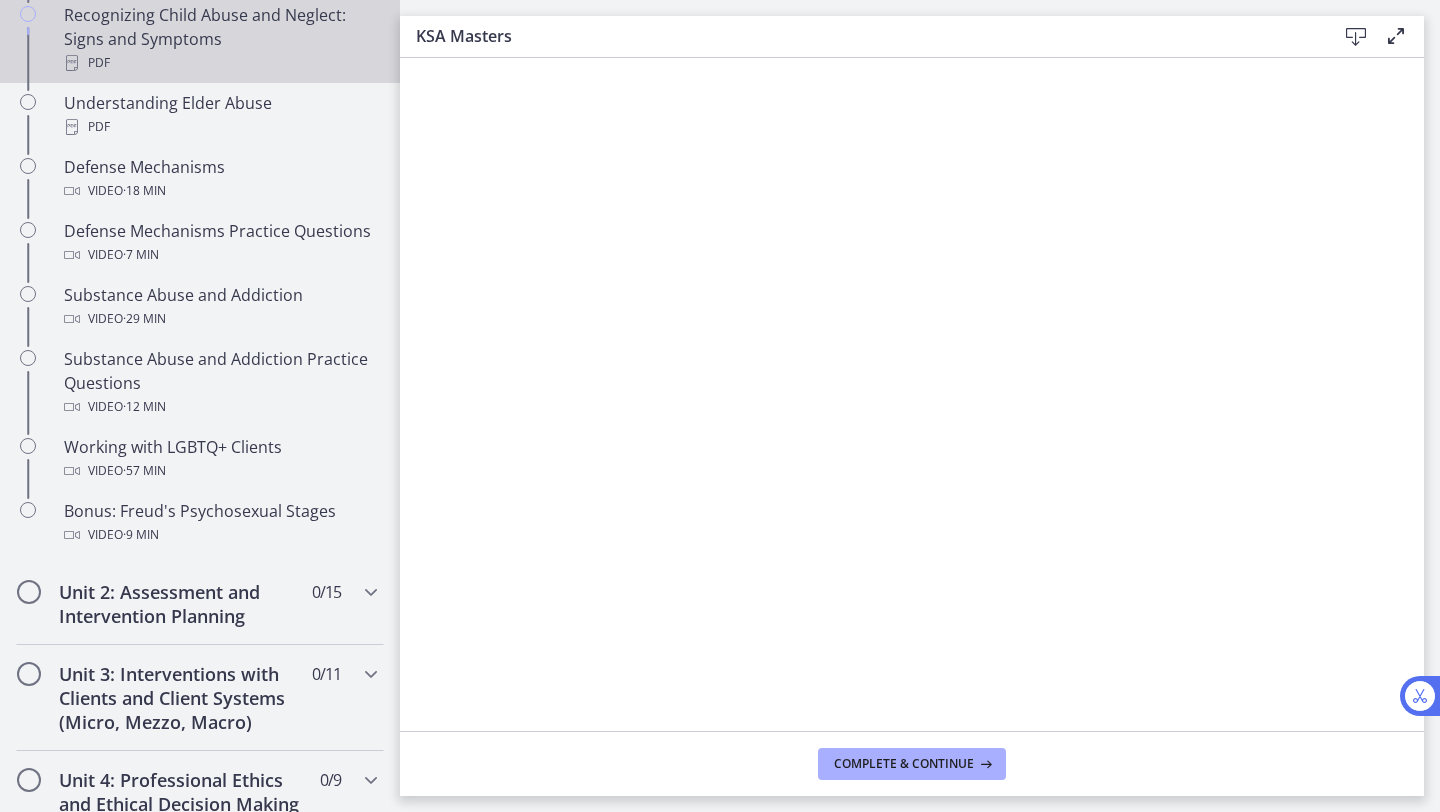click on "Recognizing Child Abuse and Neglect: Signs and Symptoms
PDF" at bounding box center (220, 39) 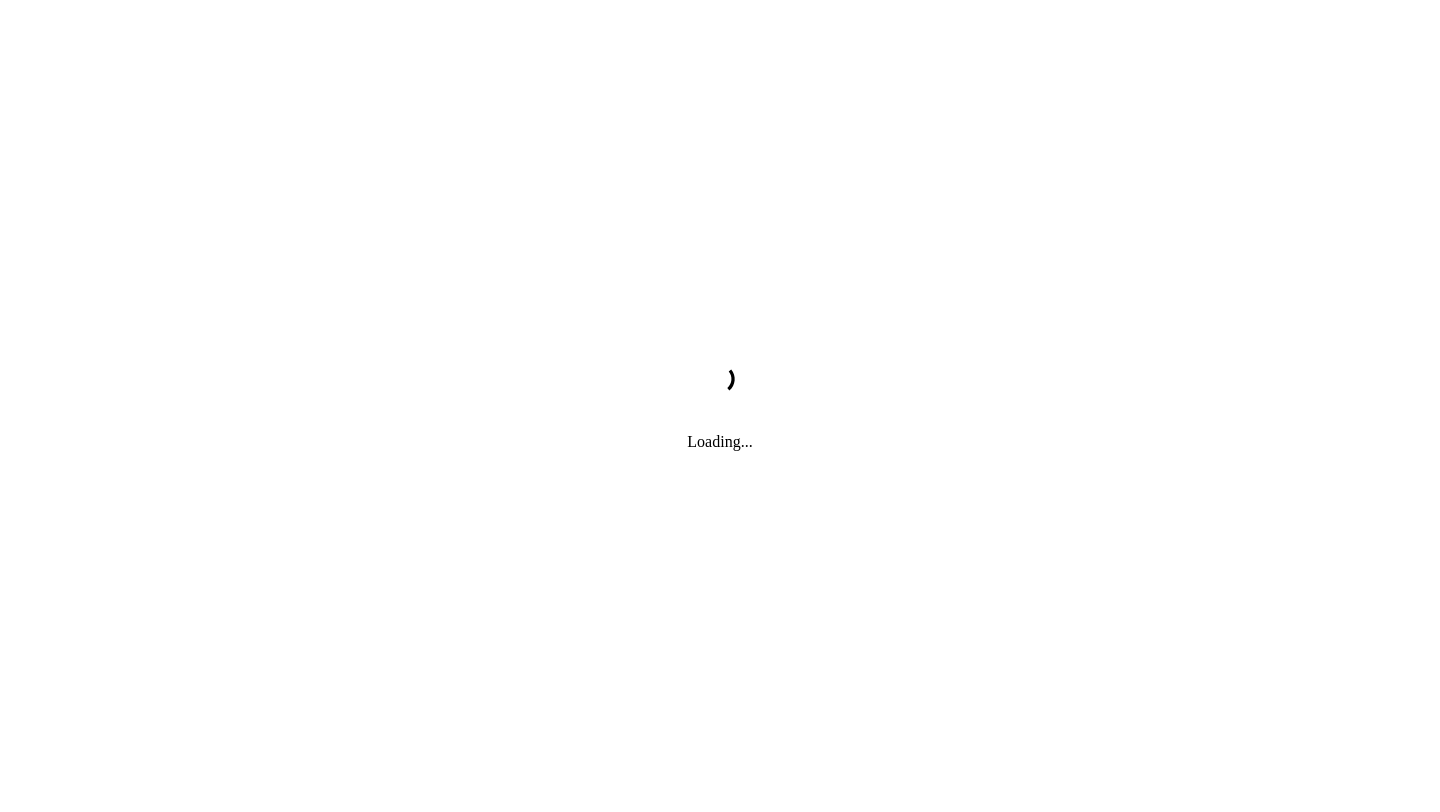 scroll, scrollTop: 0, scrollLeft: 0, axis: both 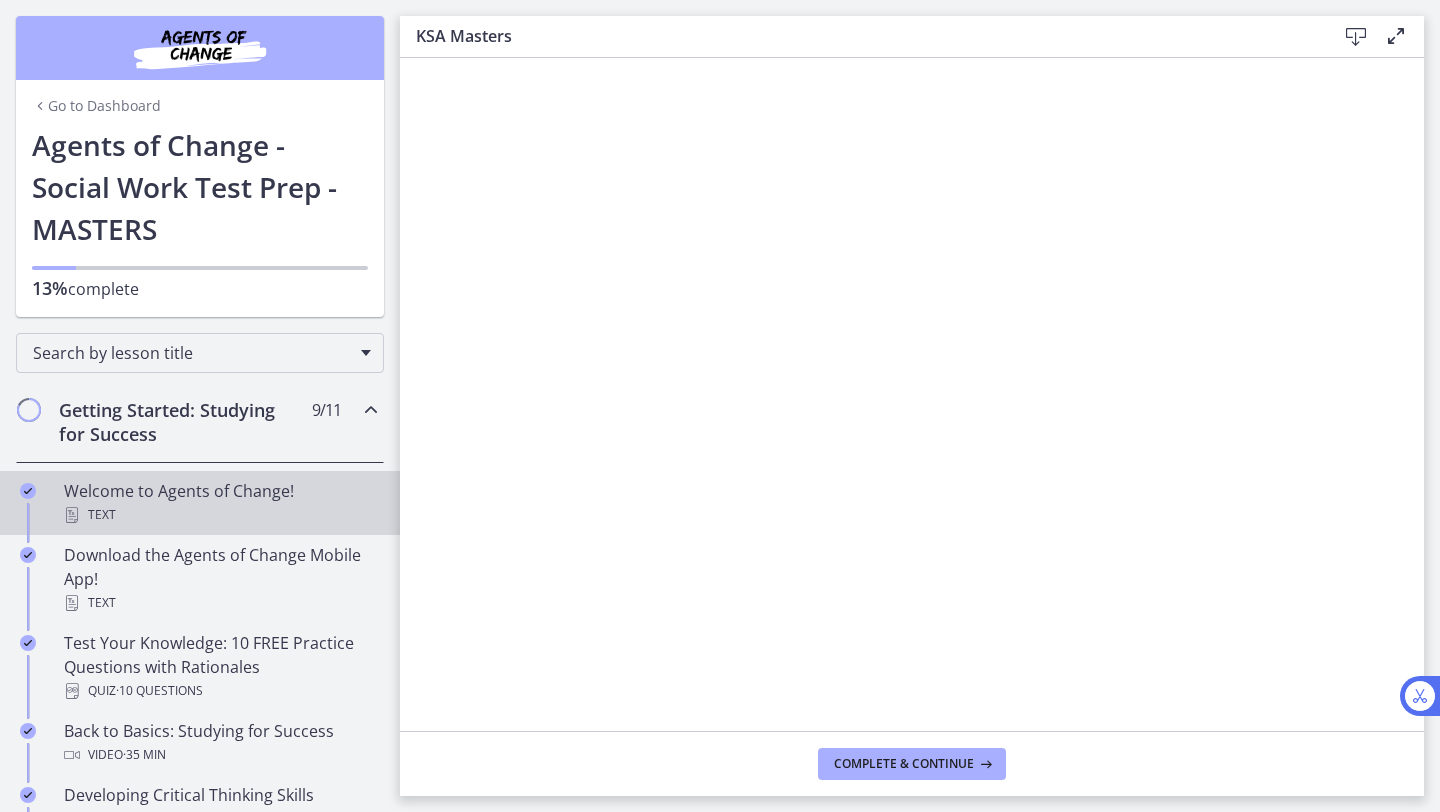 click on "Welcome to Agents of Change!
Text" at bounding box center (200, 503) 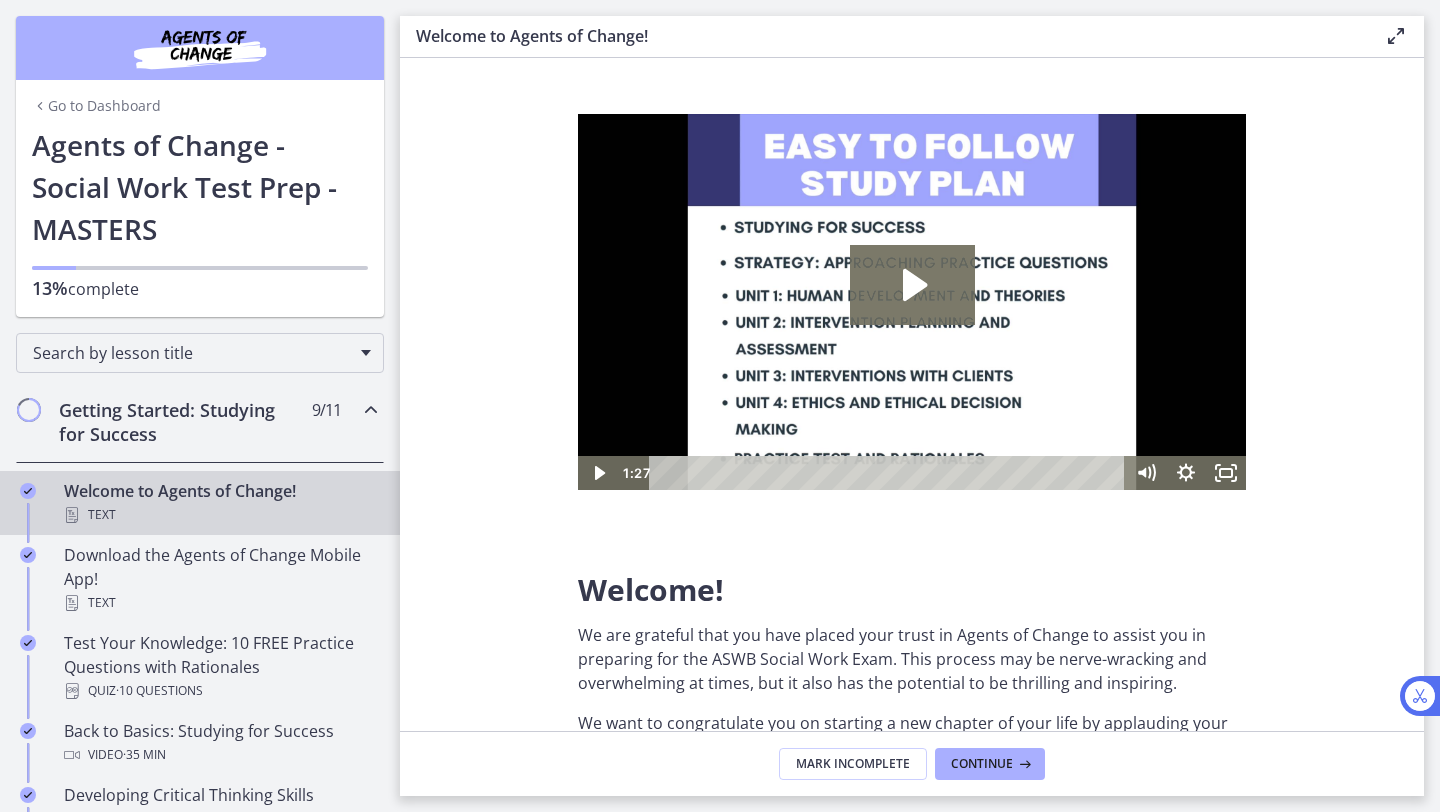 scroll, scrollTop: 0, scrollLeft: 0, axis: both 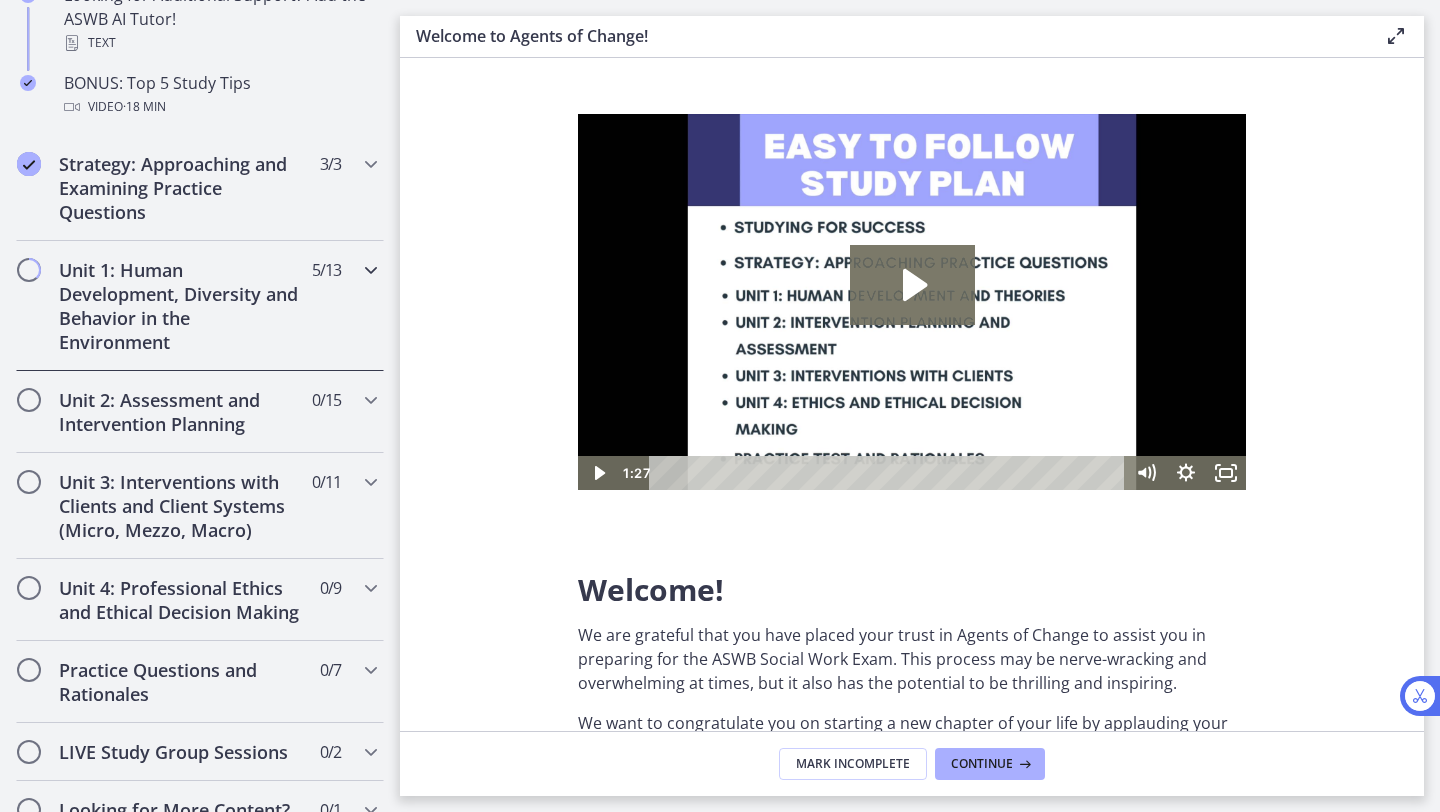 click on "Unit 1: Human Development, Diversity and Behavior in the Environment" at bounding box center [181, 306] 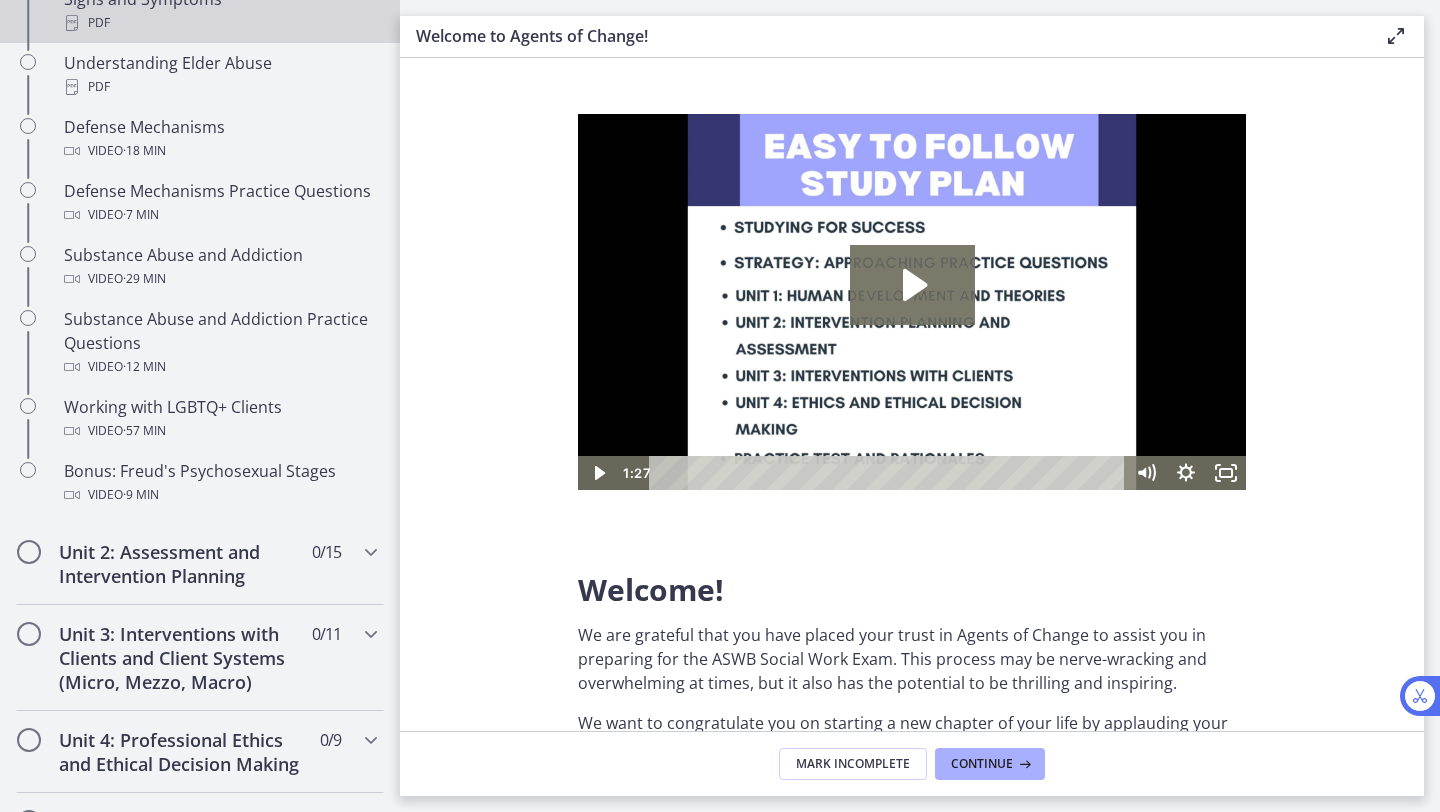 click on "PDF" at bounding box center (220, 23) 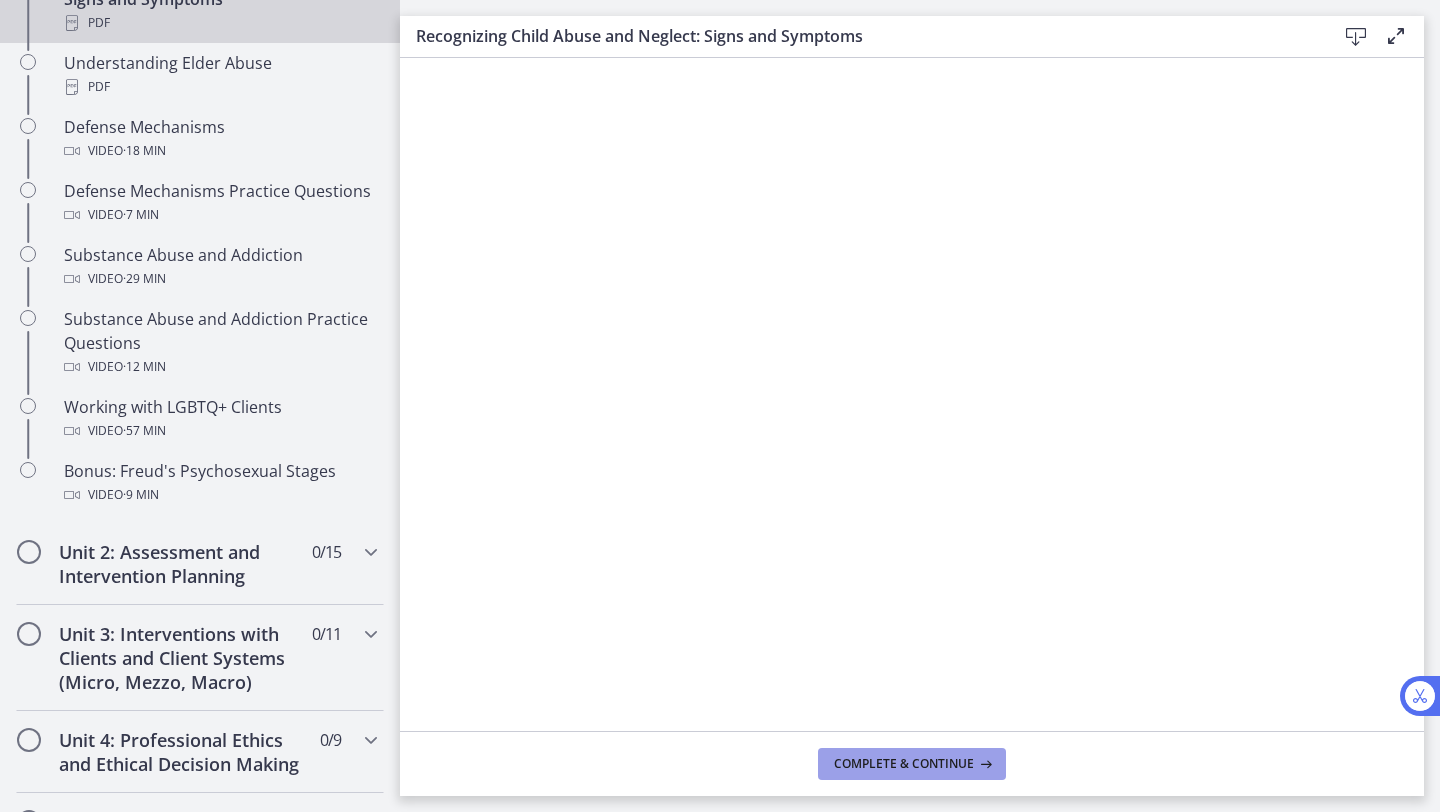 click on "Complete & continue" at bounding box center (904, 764) 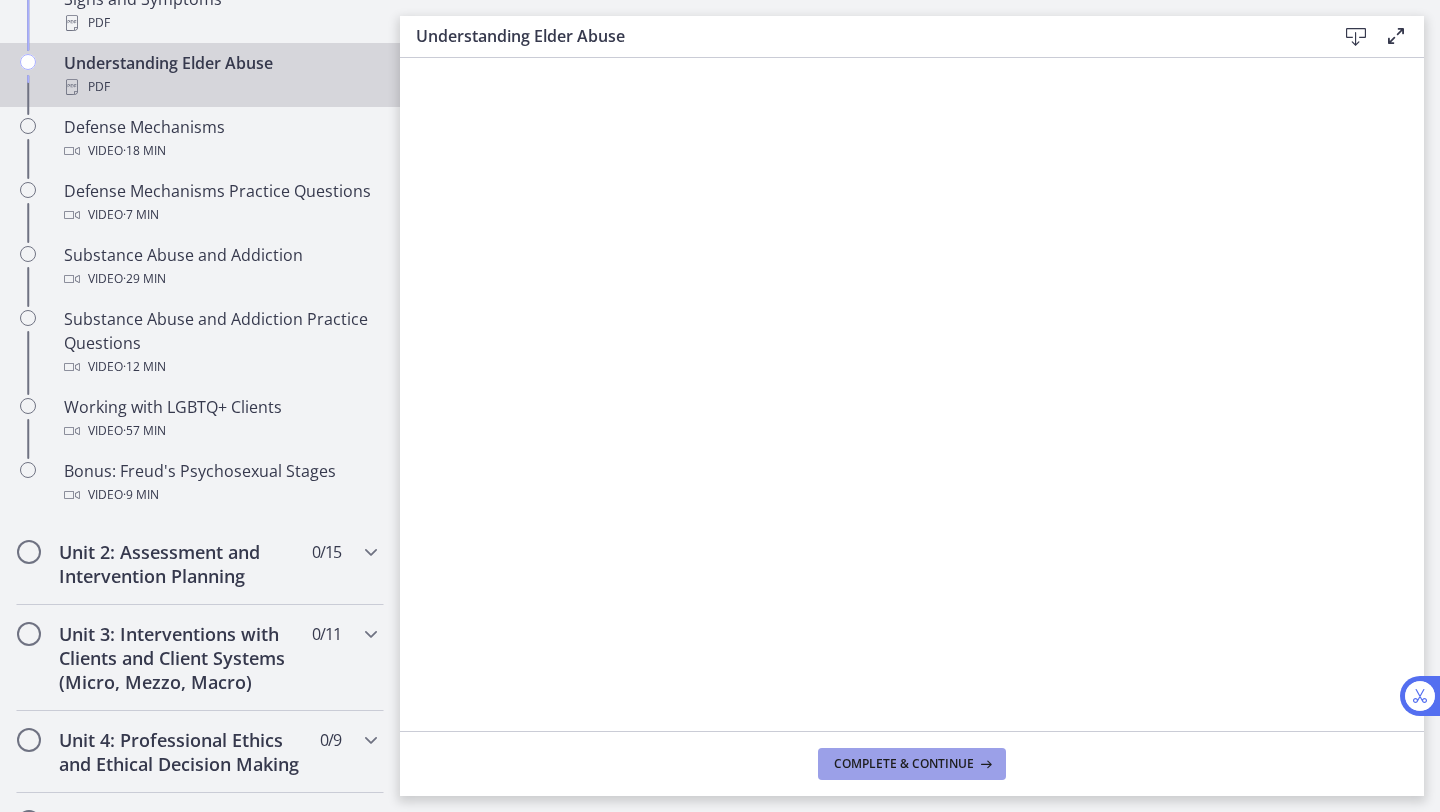 click on "Complete & continue" at bounding box center (904, 764) 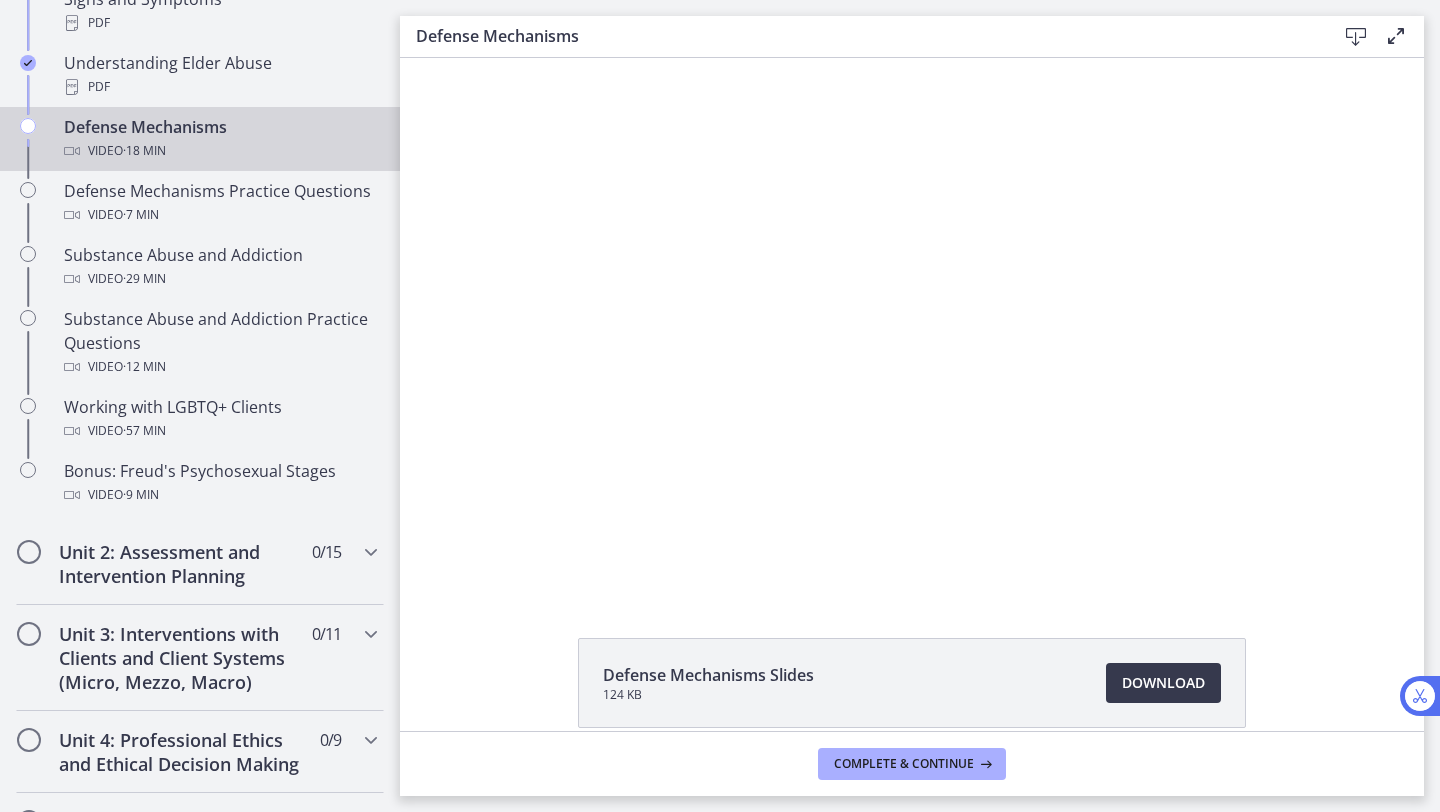 scroll, scrollTop: 0, scrollLeft: 0, axis: both 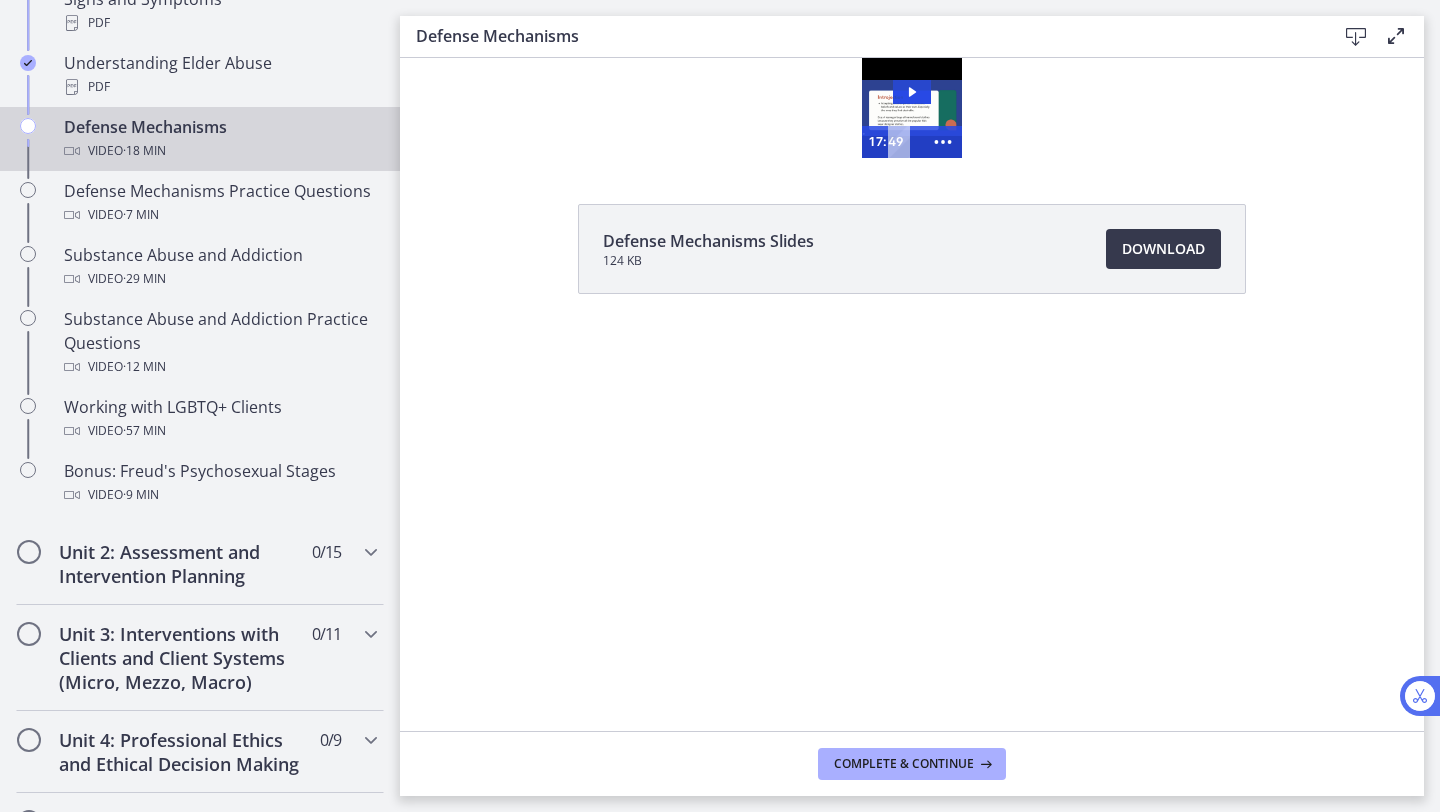 click 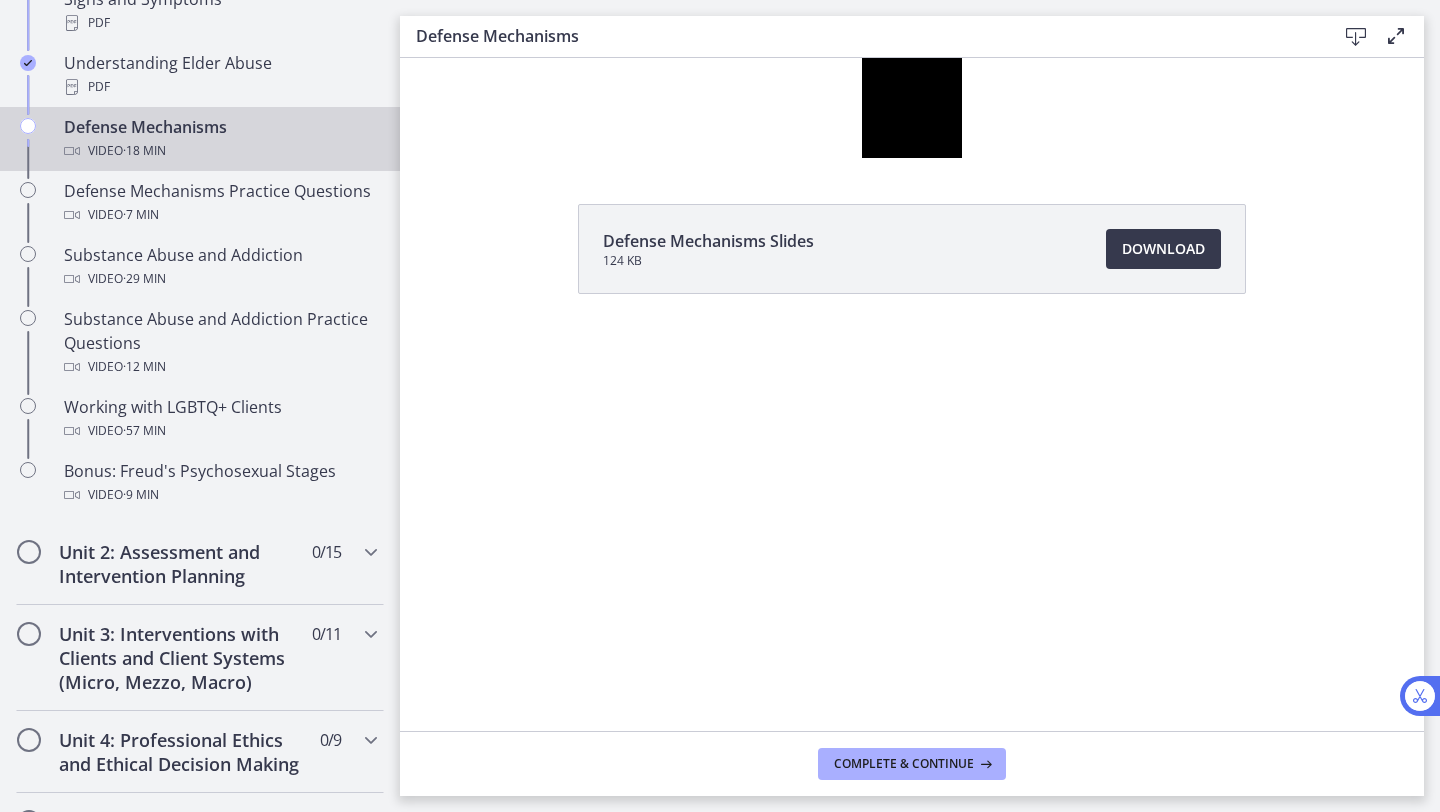 click at bounding box center (1356, 37) 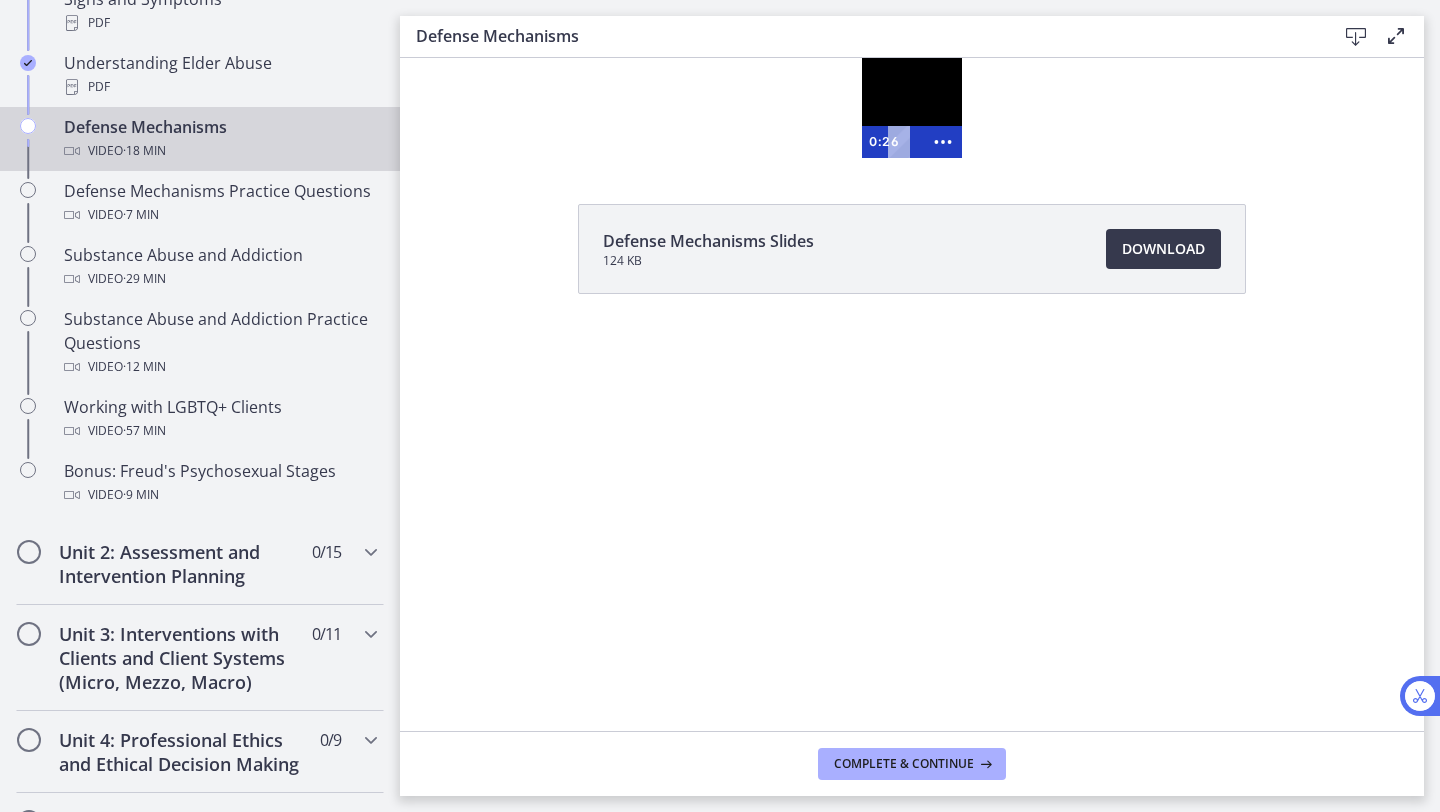 click at bounding box center (912, 108) 